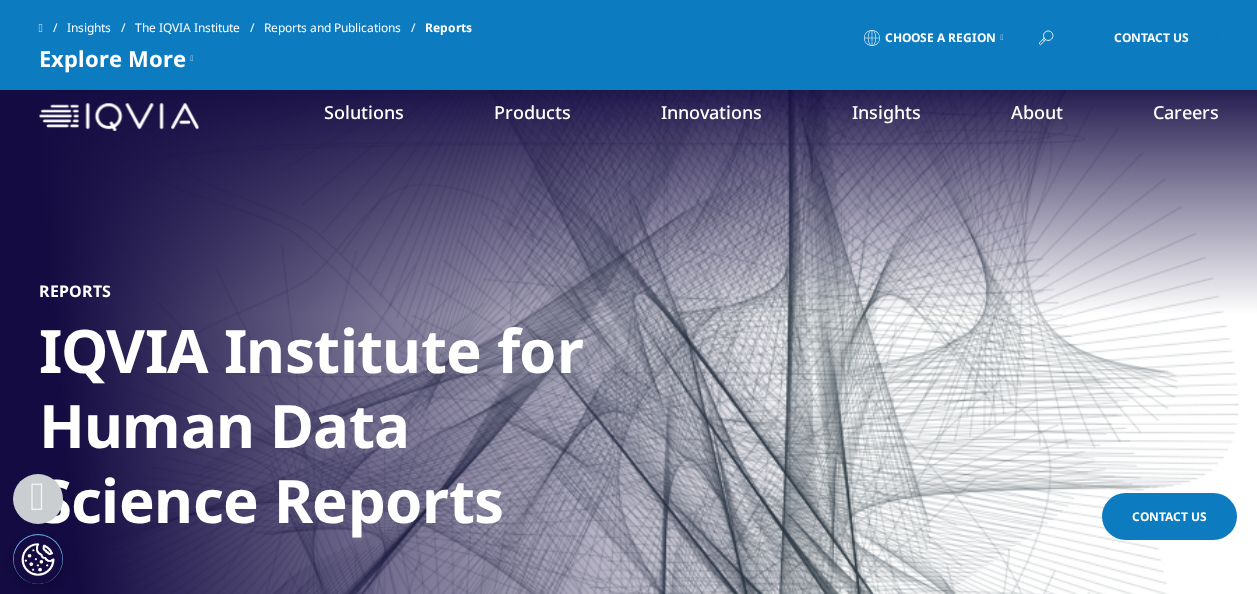 scroll, scrollTop: 1443, scrollLeft: 0, axis: vertical 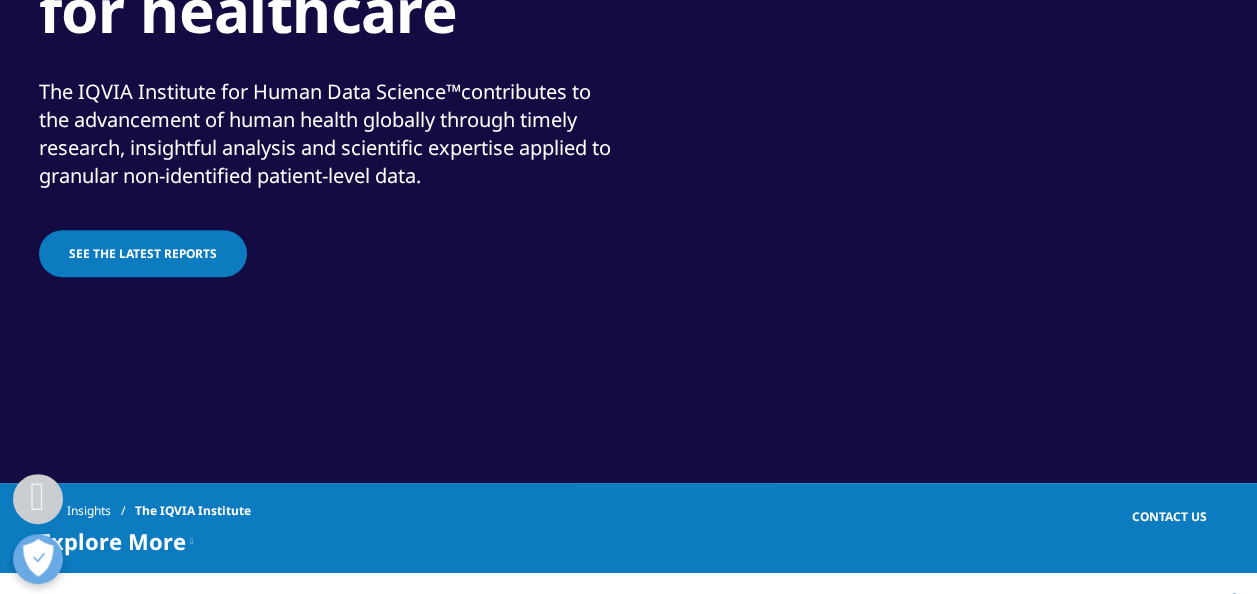 click on "See the latest reports" at bounding box center (143, 253) 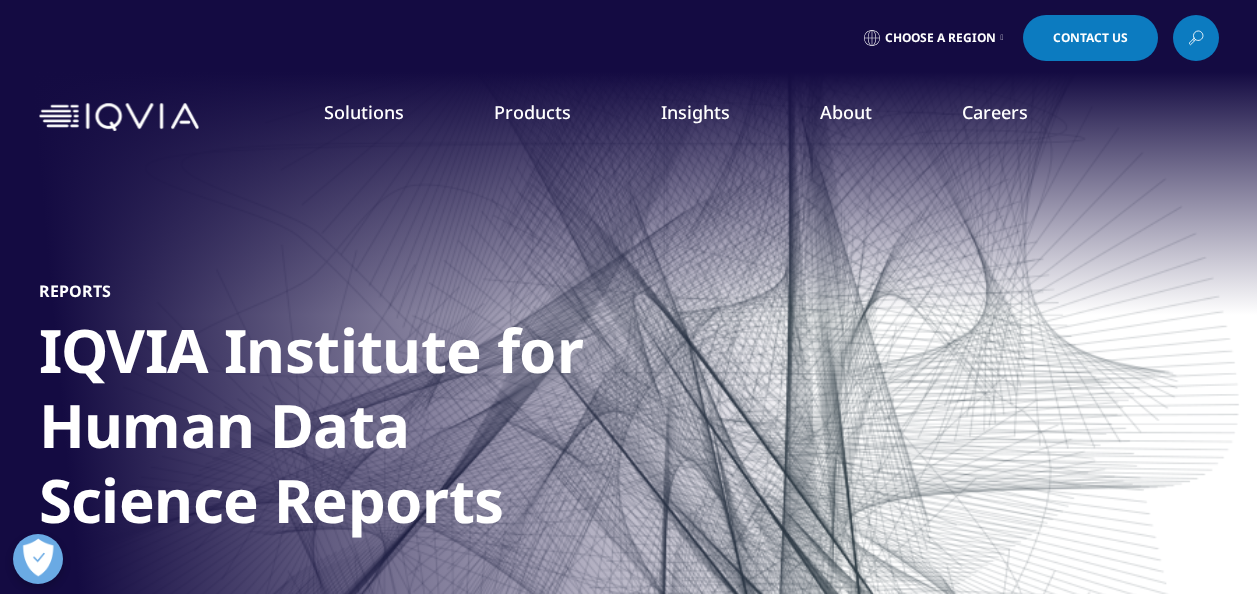 scroll, scrollTop: 147, scrollLeft: 0, axis: vertical 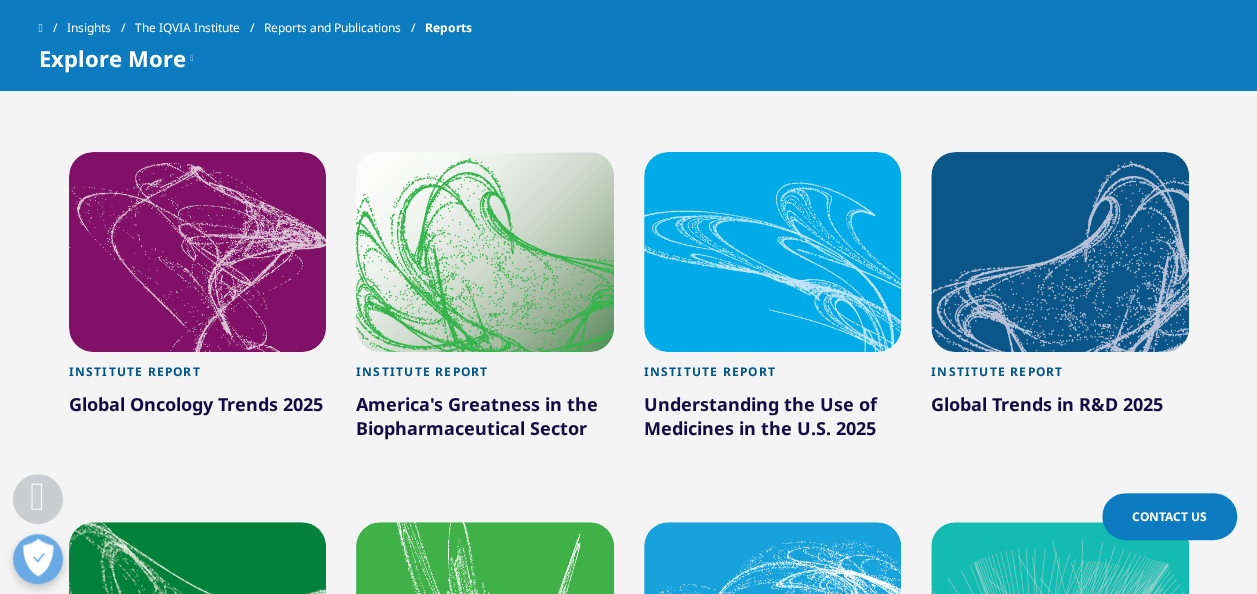 click at bounding box center (198, 252) 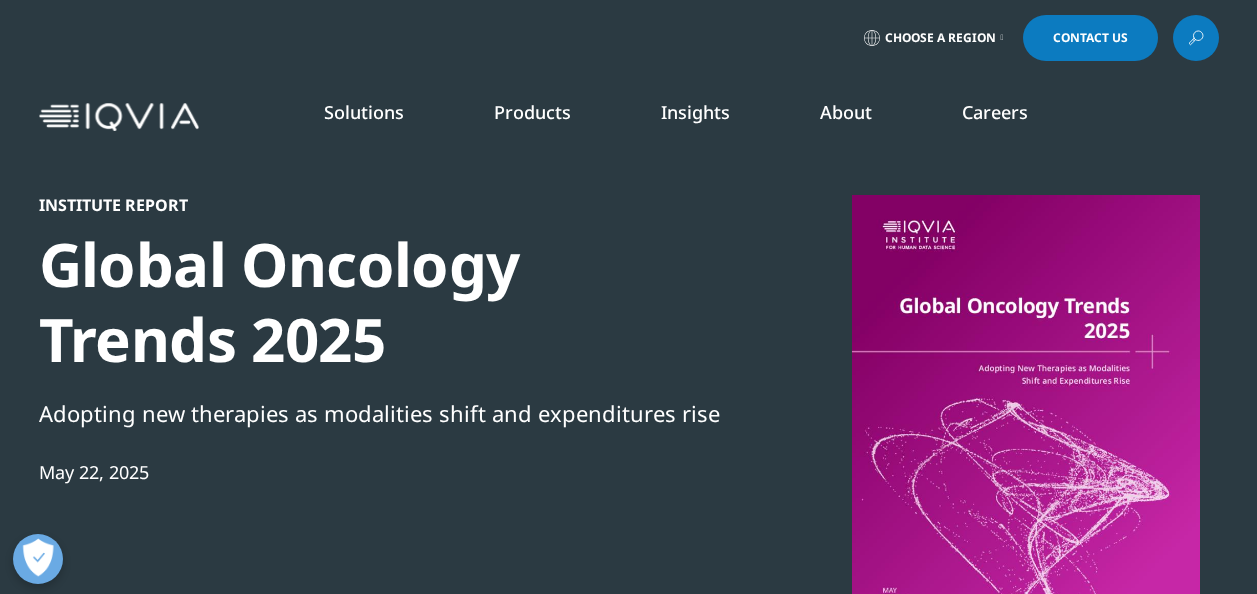 scroll, scrollTop: 0, scrollLeft: 0, axis: both 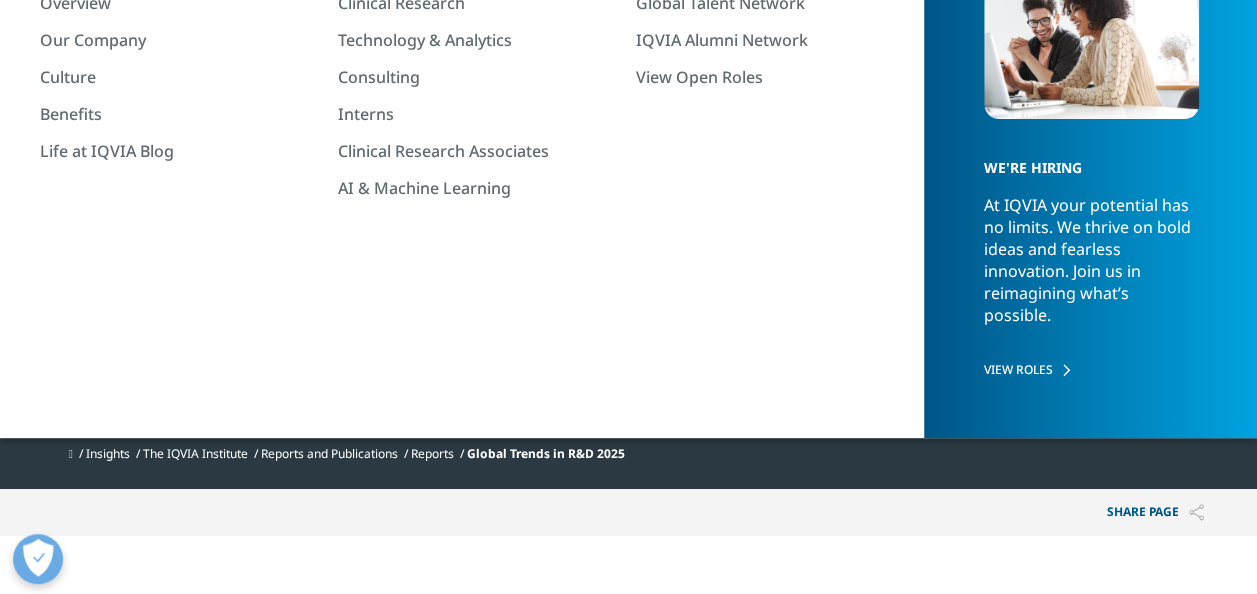 click at bounding box center (1026, 172) 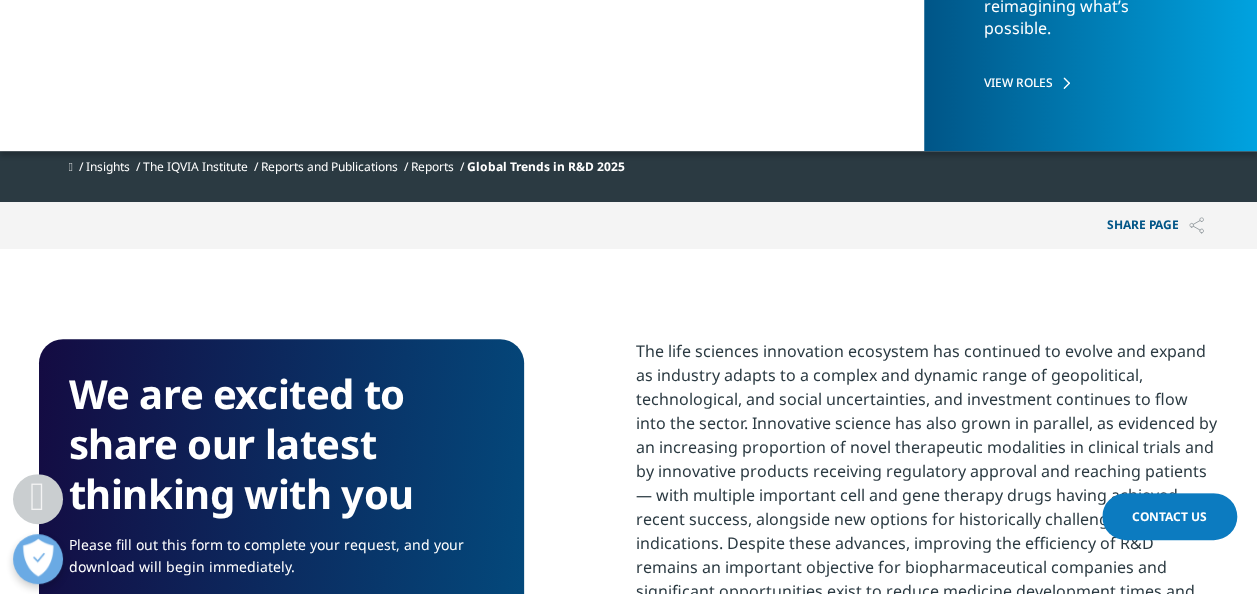 scroll, scrollTop: 508, scrollLeft: 0, axis: vertical 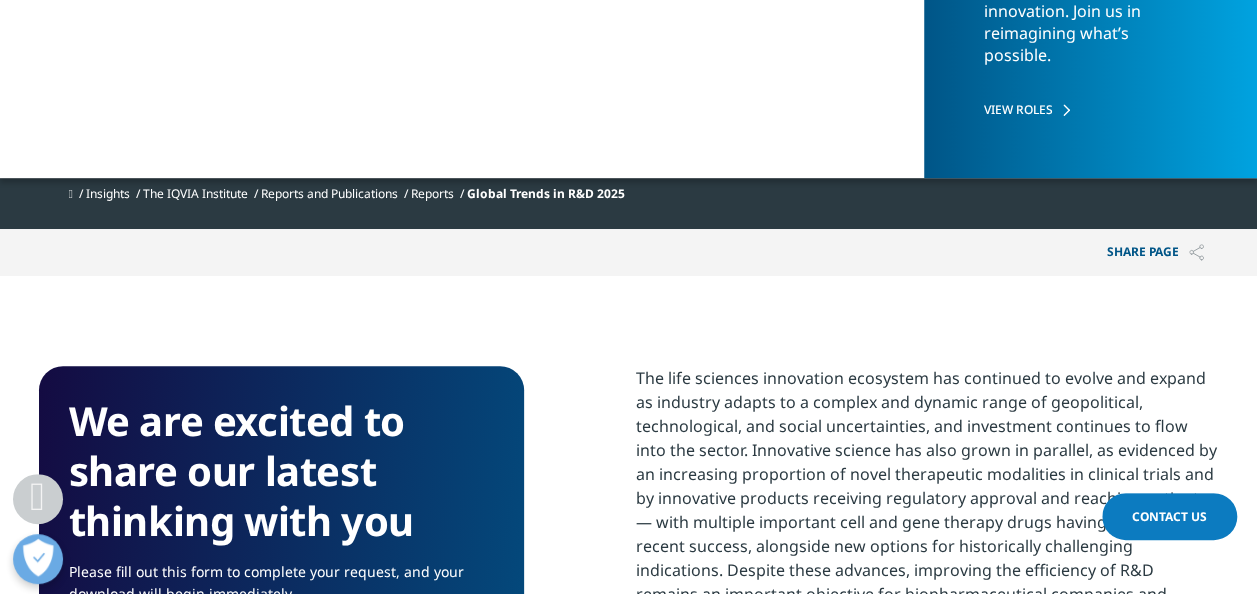 click on "Reports" at bounding box center (432, 193) 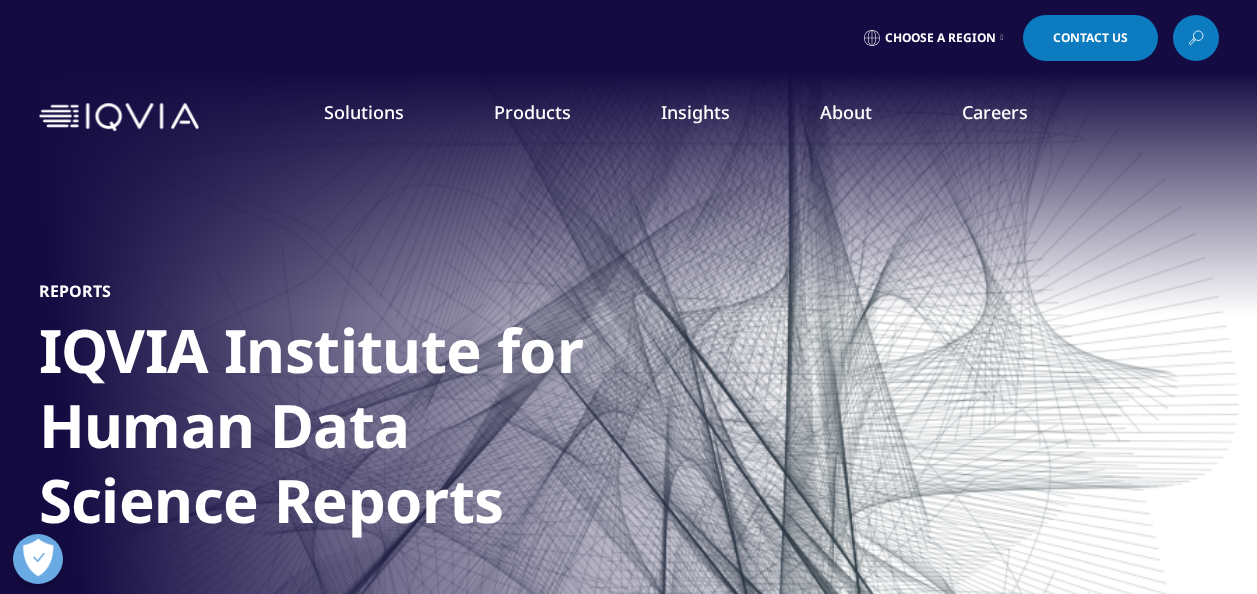 scroll, scrollTop: 0, scrollLeft: 0, axis: both 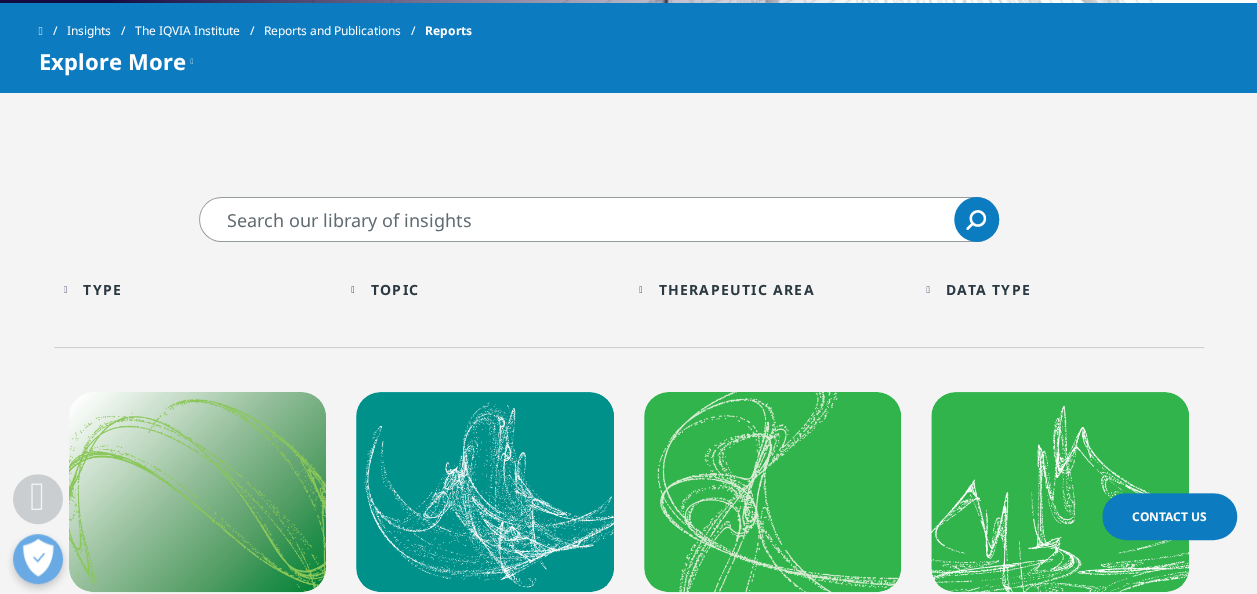 click on "Therapeutic Area Loading Clear Or/And Operator" at bounding box center [773, 289] 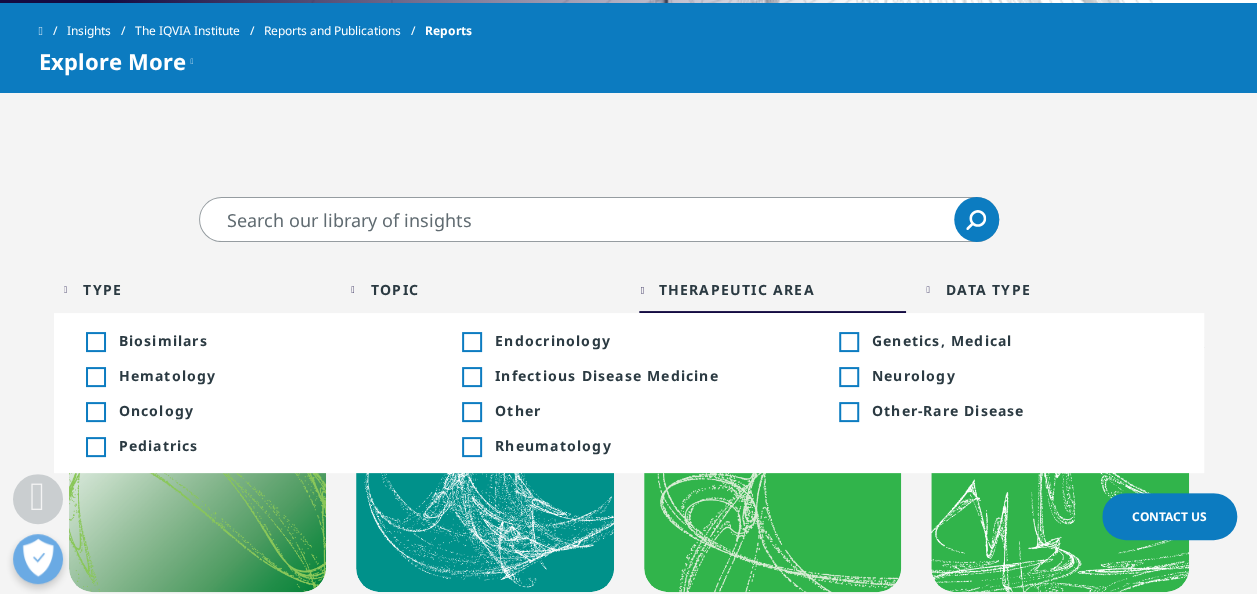 click on "Oncology" at bounding box center (269, 410) 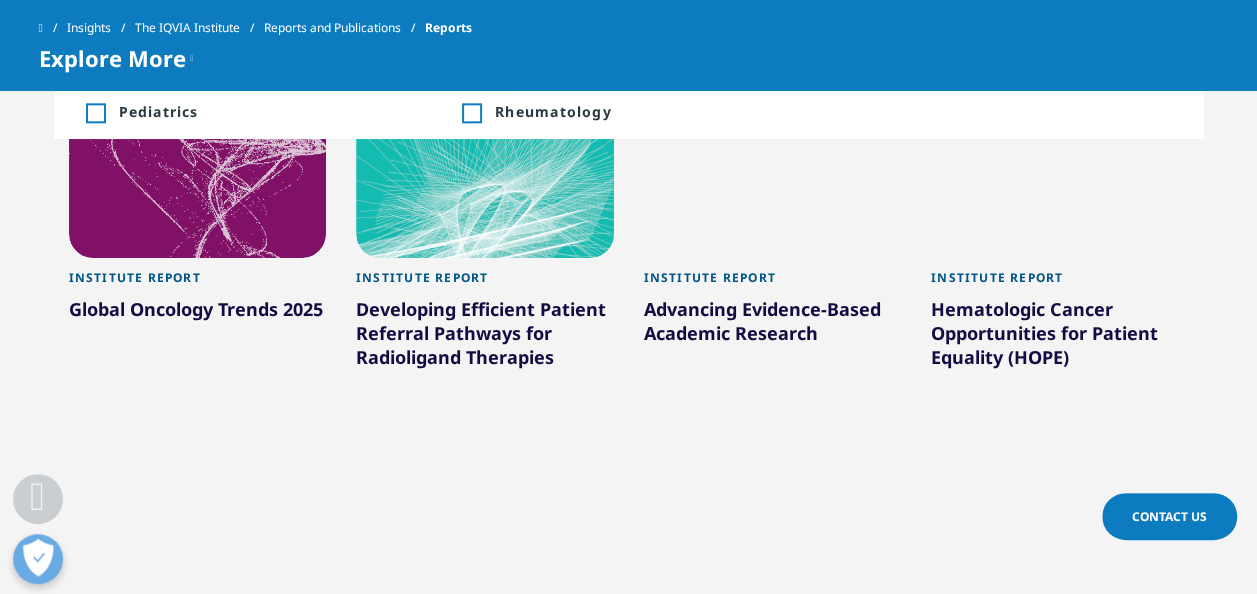 scroll, scrollTop: 1137, scrollLeft: 0, axis: vertical 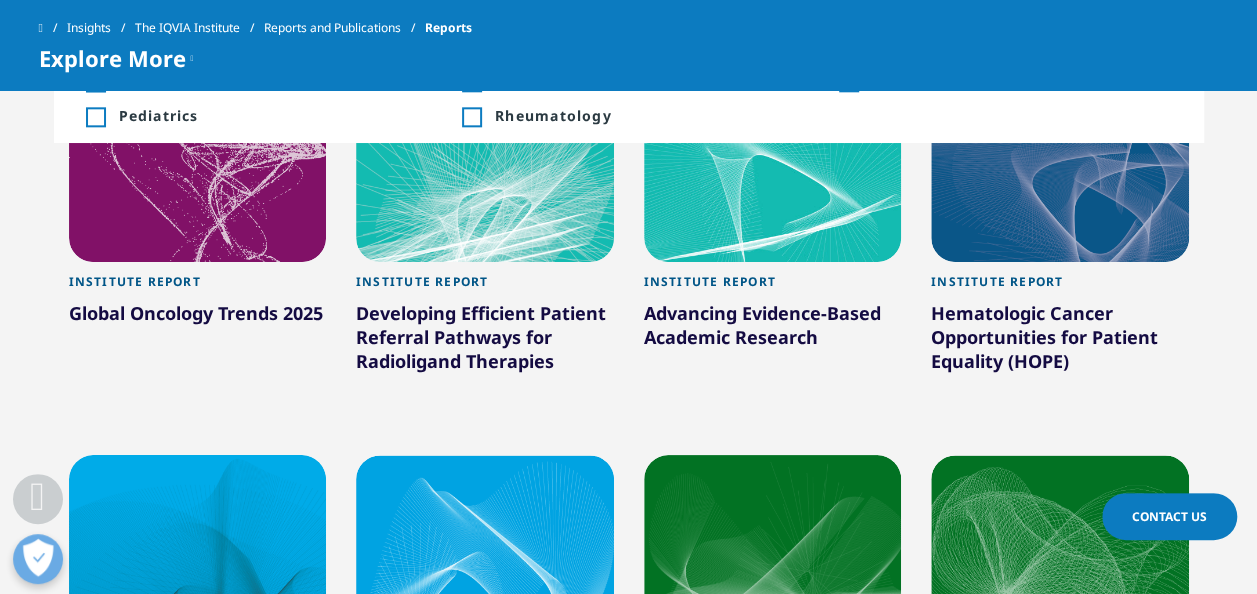 click at bounding box center [198, 162] 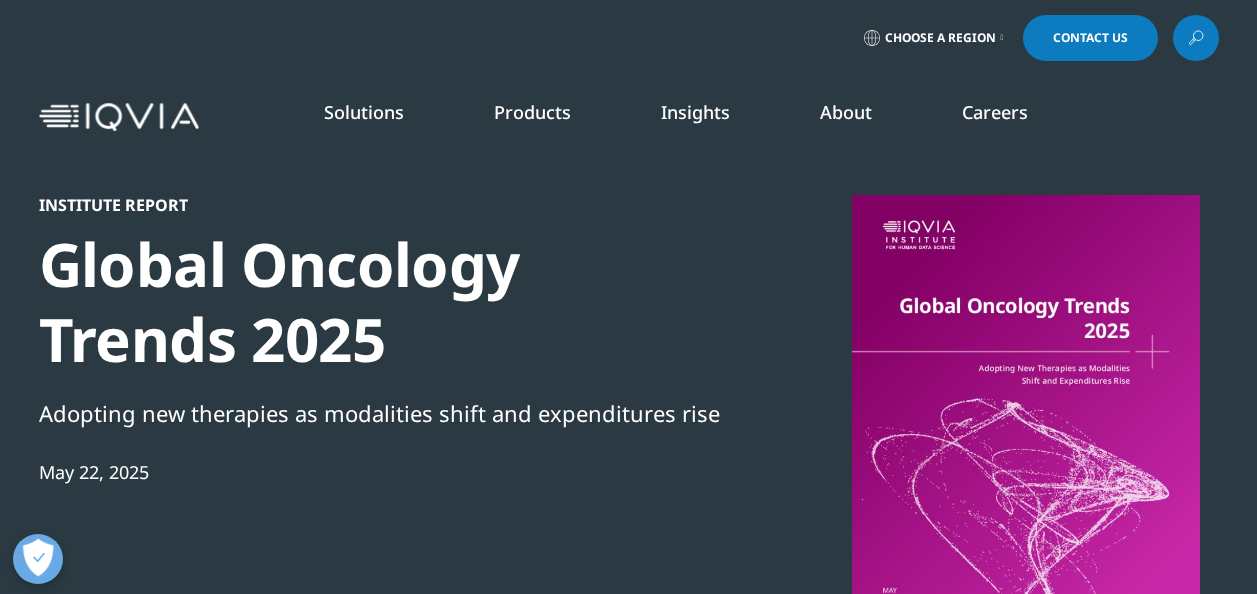 scroll, scrollTop: 84, scrollLeft: 0, axis: vertical 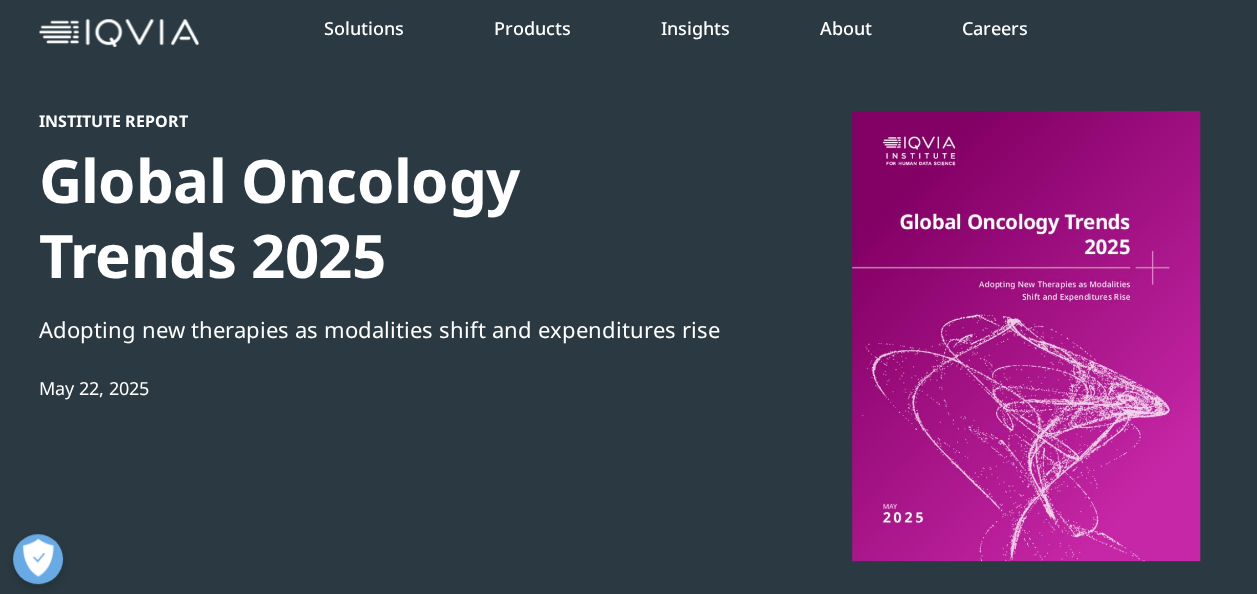 click on "Real World Evidence. Real Confidence. Real Results.
Generate and disseminate evidence that answers crucial clinical, regulatory and commercial questions, enabling you to drive smarter decisions and meet your stakeholder needs with confidence.
REAL WORLD EVIDENCE OVERVIEW
Real World Evidence Quick Links
Real World & Health Data Sets
Medical Affairs
IQVIA Health Communications Group
Health Data Apps & AI
Health Data Transformation
Study Design
Evidence Networks" at bounding box center (797, 385) 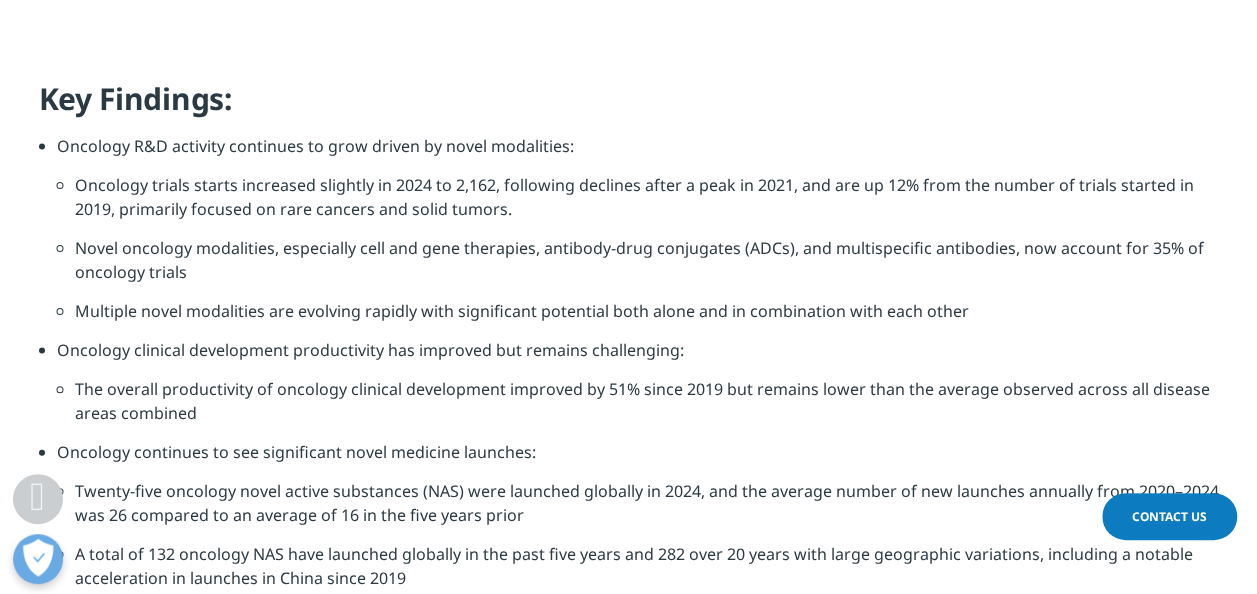 scroll, scrollTop: 1997, scrollLeft: 0, axis: vertical 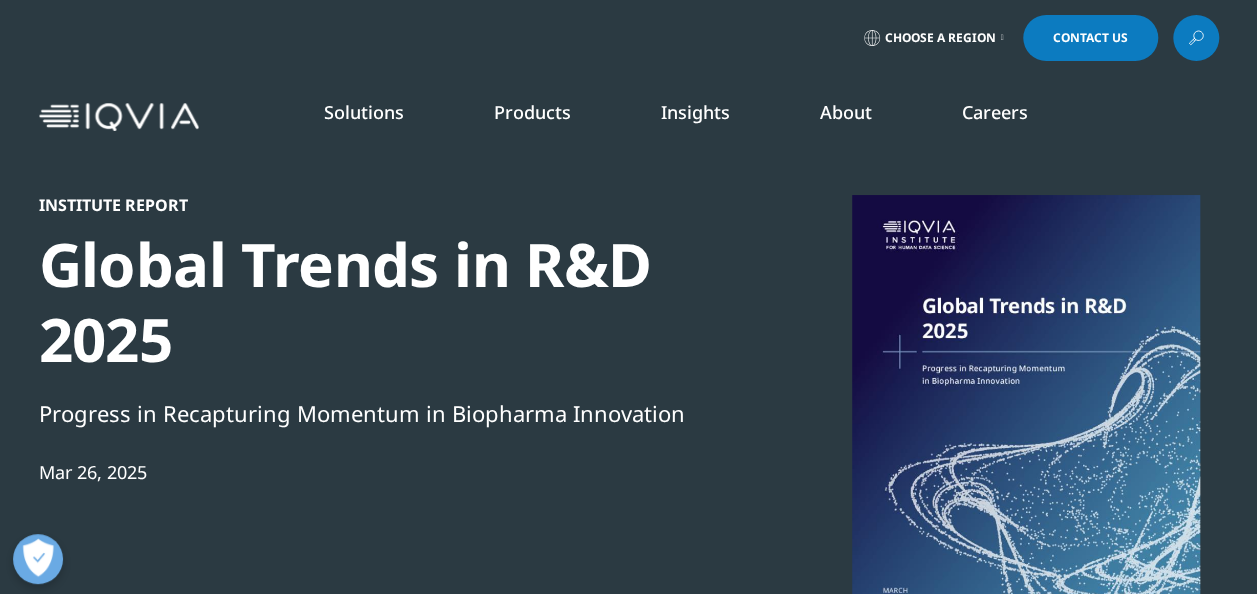 click at bounding box center [1026, 420] 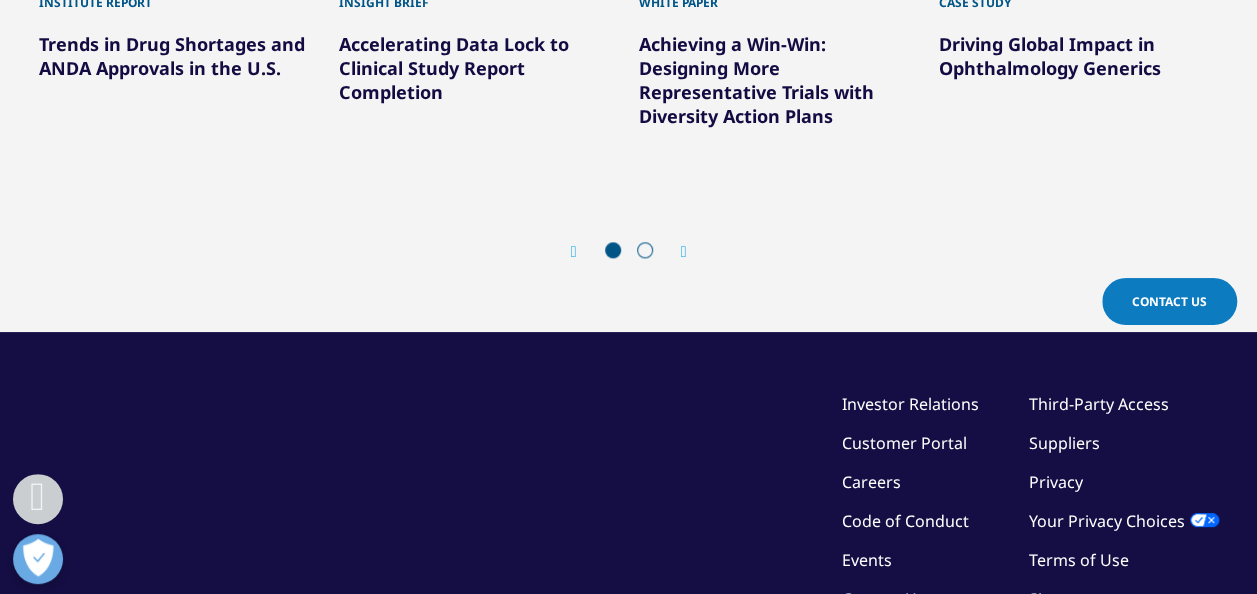 scroll, scrollTop: 8659, scrollLeft: 0, axis: vertical 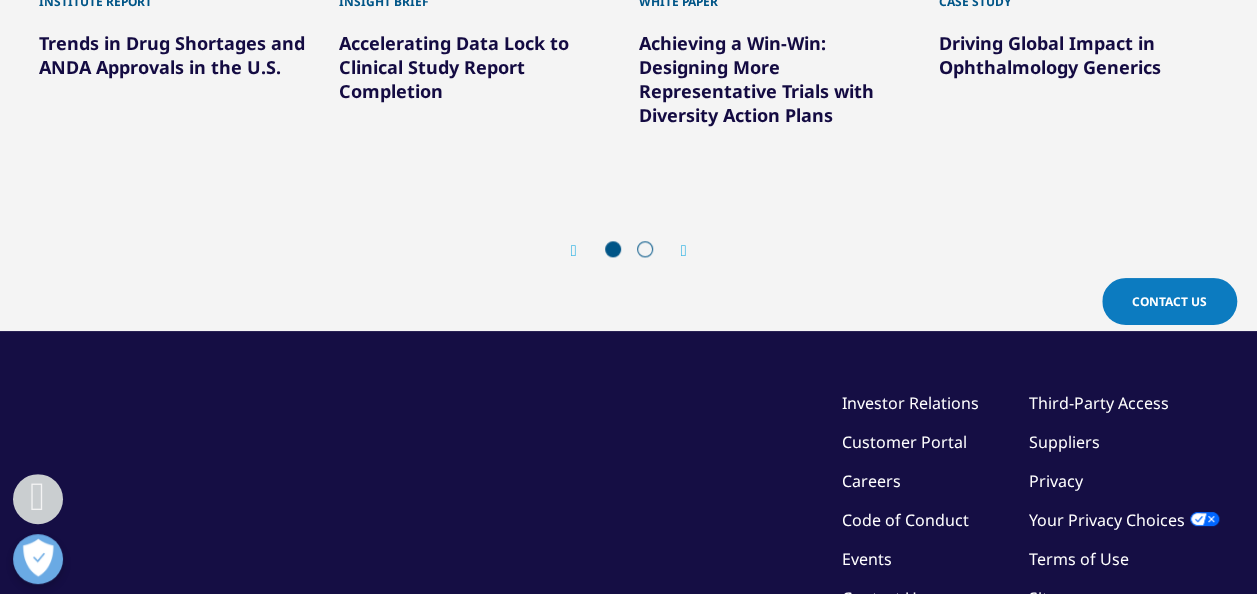 click at bounding box center [684, 251] 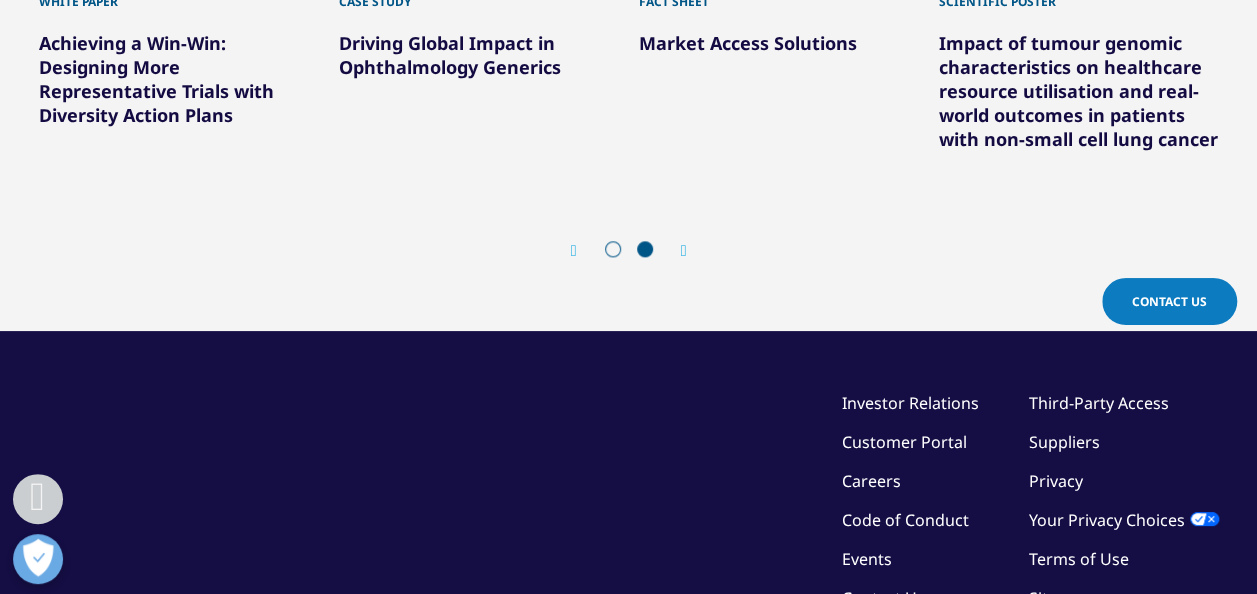 click at bounding box center (684, 251) 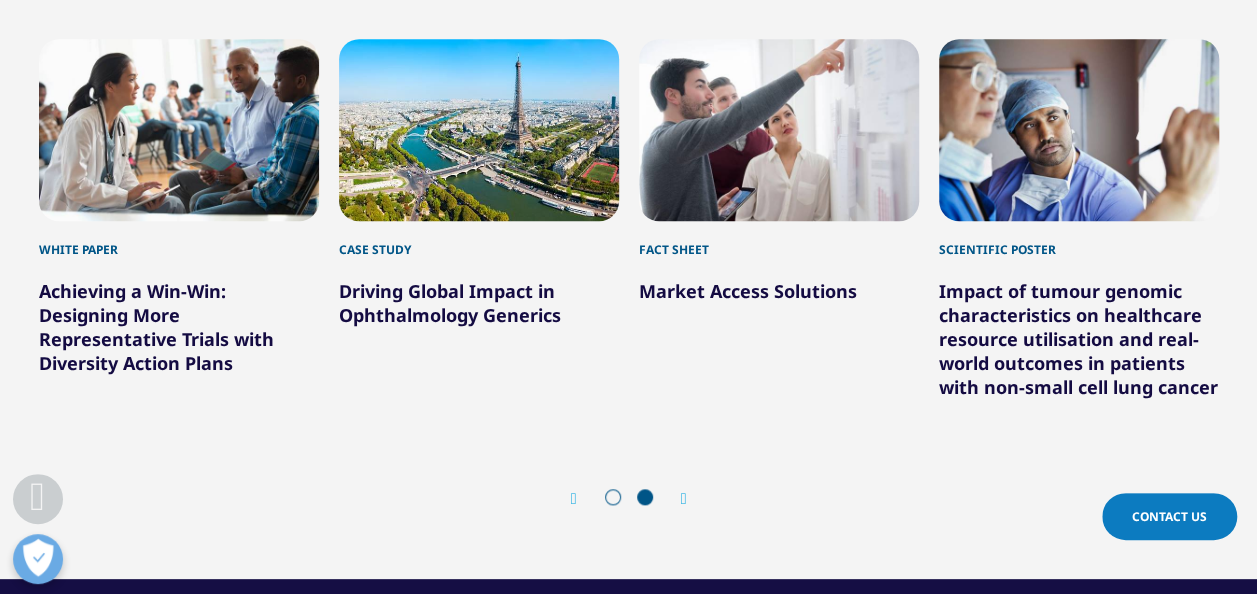 scroll, scrollTop: 8405, scrollLeft: 0, axis: vertical 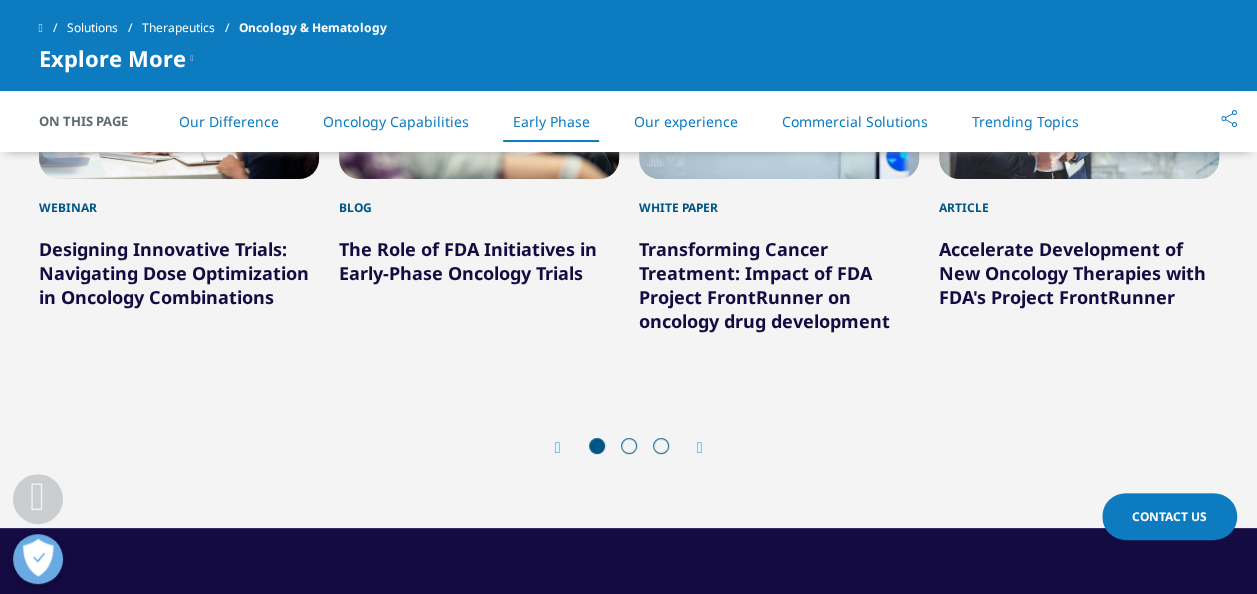 click at bounding box center [700, 448] 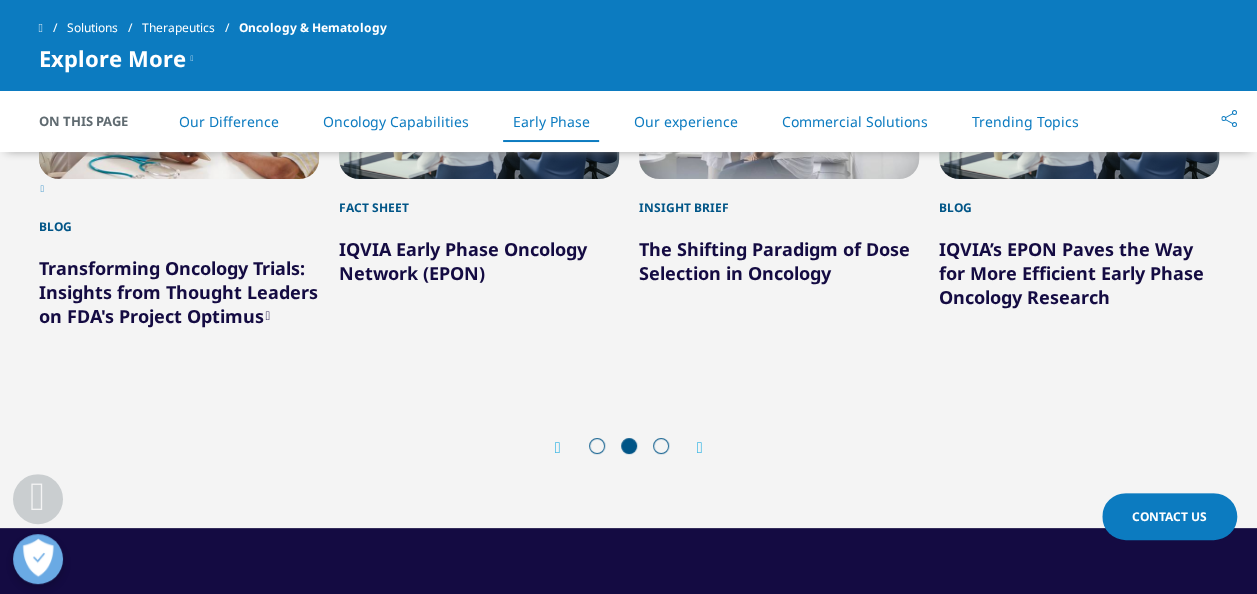 click at bounding box center (700, 448) 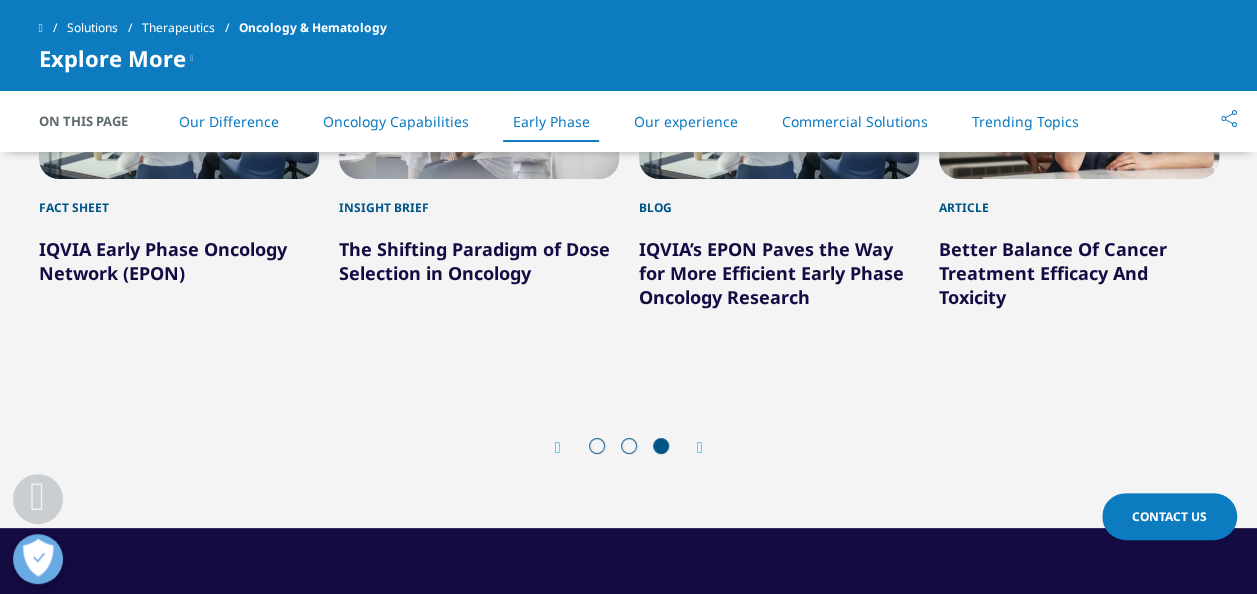 click at bounding box center [700, 448] 